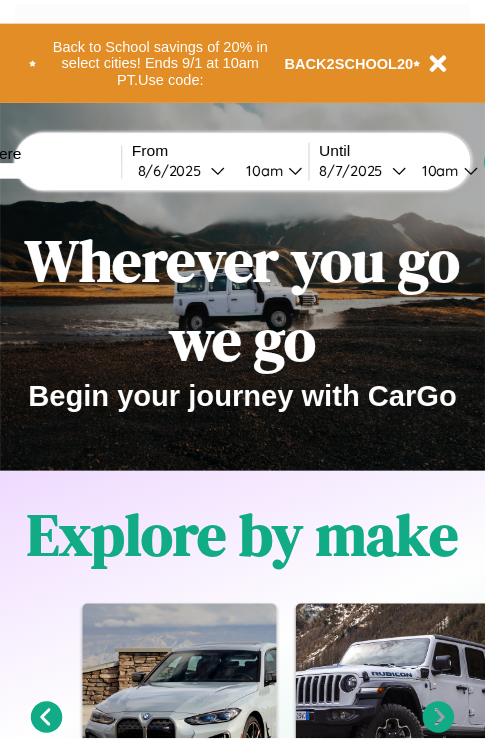 scroll, scrollTop: 0, scrollLeft: 0, axis: both 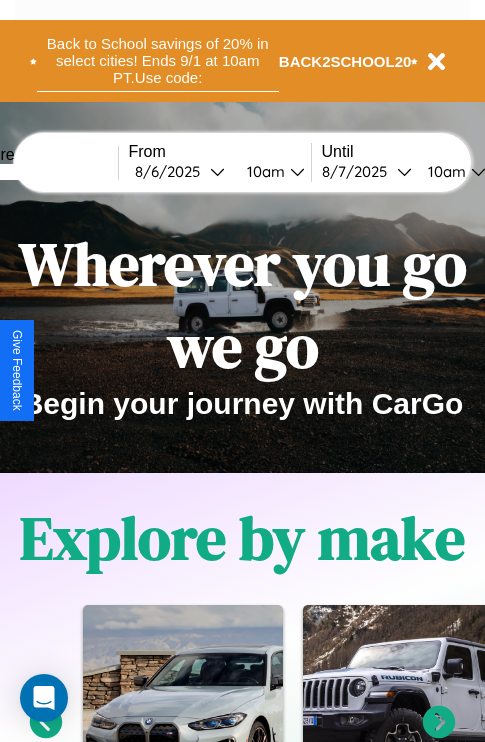 click on "Back to School savings of 20% in select cities! Ends 9/1 at 10am PT.  Use code:" at bounding box center (158, 61) 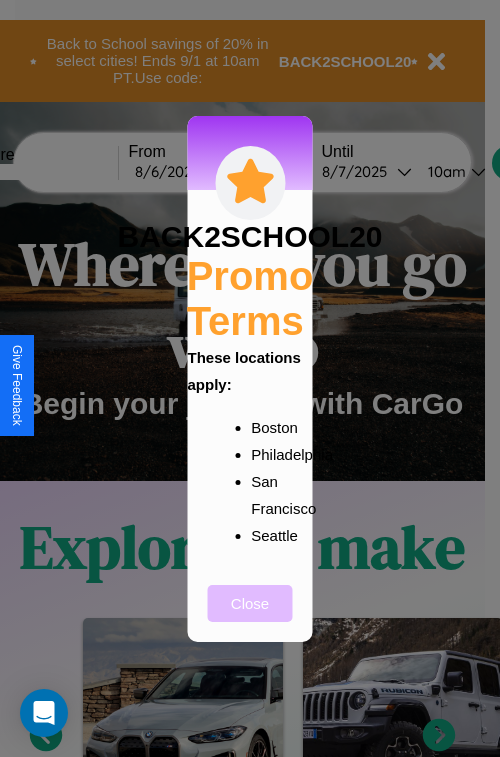 click on "Close" at bounding box center (250, 603) 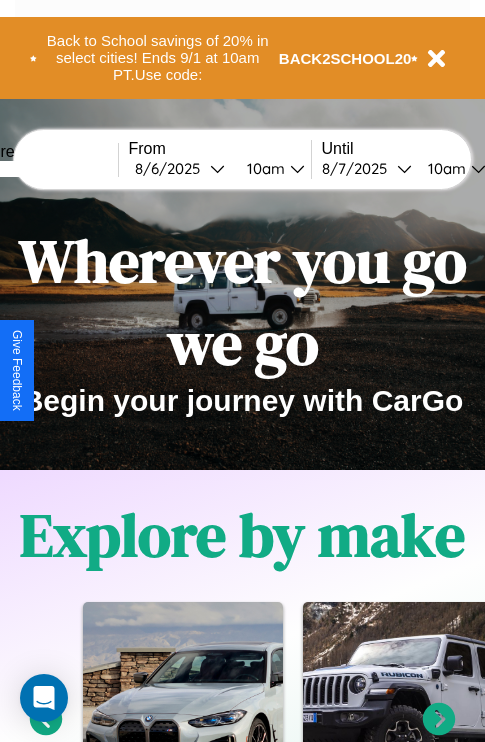 scroll, scrollTop: 2423, scrollLeft: 0, axis: vertical 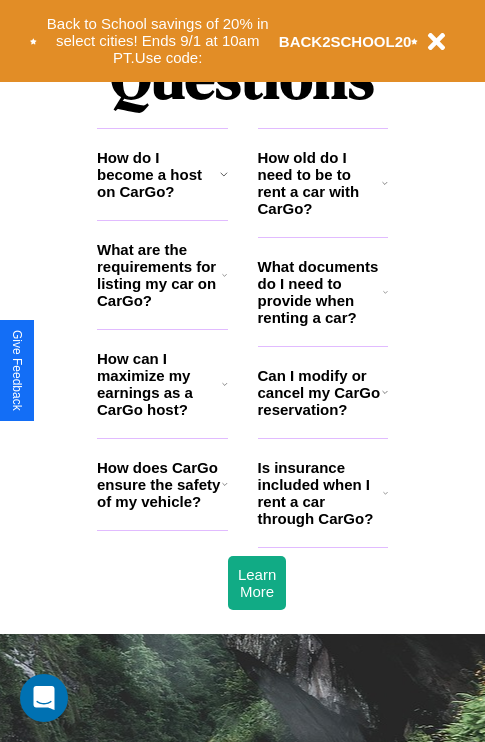 click on "Is insurance included when I rent a car through CarGo?" at bounding box center (320, 493) 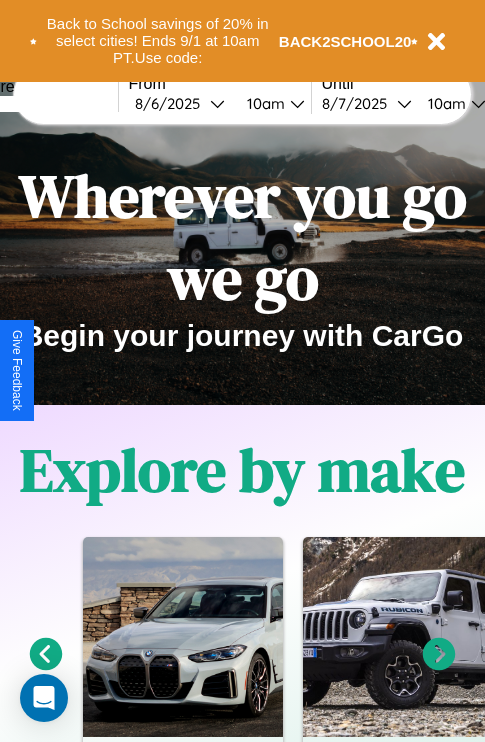 scroll, scrollTop: 0, scrollLeft: 0, axis: both 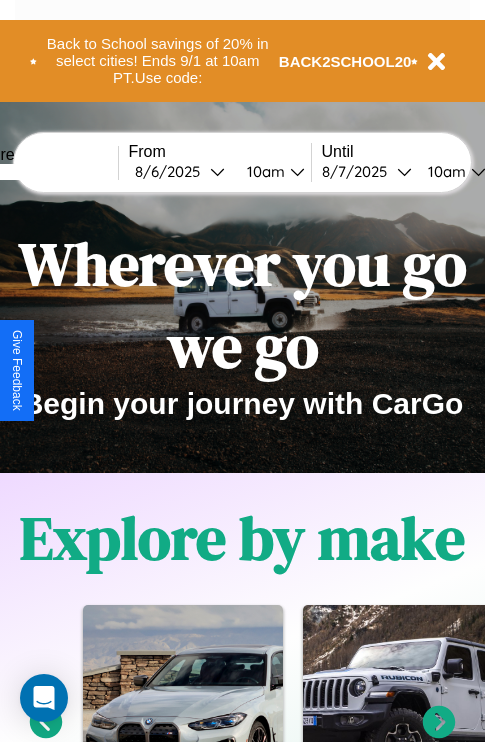 click at bounding box center (43, 172) 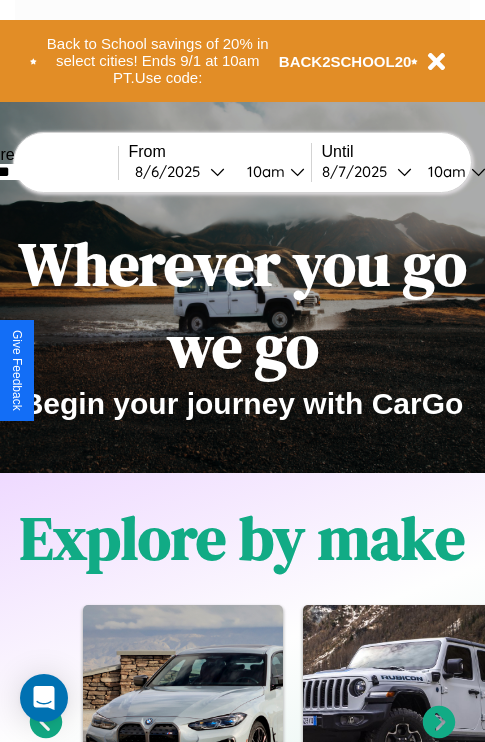 type on "*******" 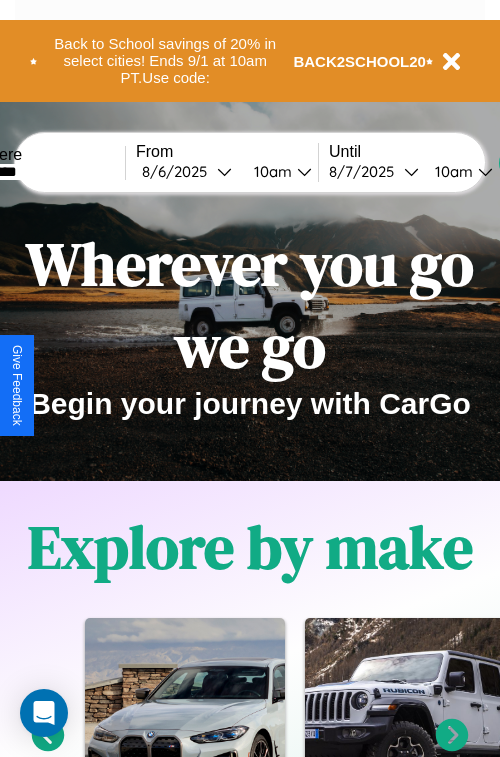 select on "*" 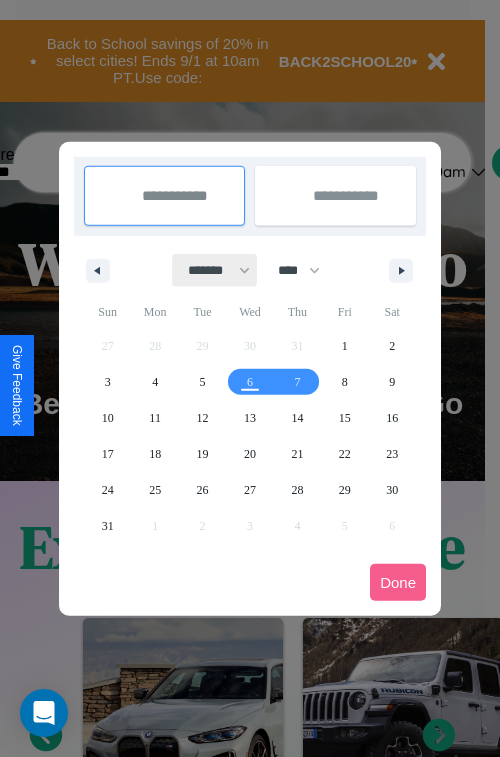 click on "******* ******** ***** ***** *** **** **** ****** ********* ******* ******** ********" at bounding box center [215, 270] 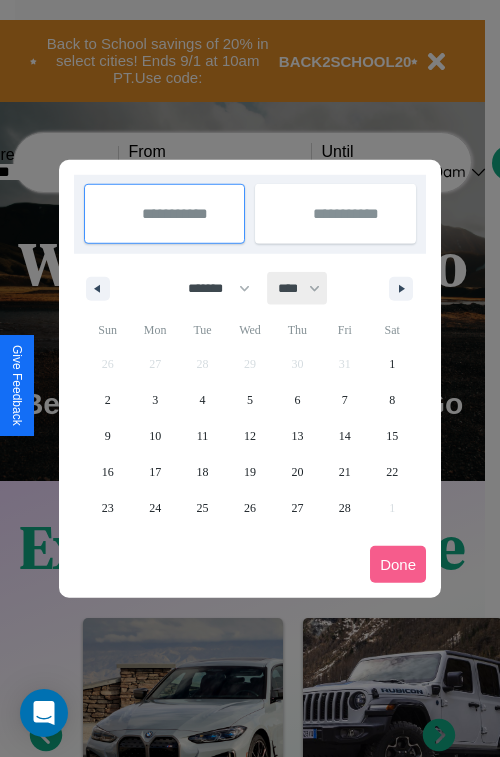click on "**** **** **** **** **** **** **** **** **** **** **** **** **** **** **** **** **** **** **** **** **** **** **** **** **** **** **** **** **** **** **** **** **** **** **** **** **** **** **** **** **** **** **** **** **** **** **** **** **** **** **** **** **** **** **** **** **** **** **** **** **** **** **** **** **** **** **** **** **** **** **** **** **** **** **** **** **** **** **** **** **** **** **** **** **** **** **** **** **** **** **** **** **** **** **** **** **** **** **** **** **** **** **** **** **** **** **** **** **** **** **** **** **** **** **** **** **** **** **** **** ****" at bounding box center (298, 288) 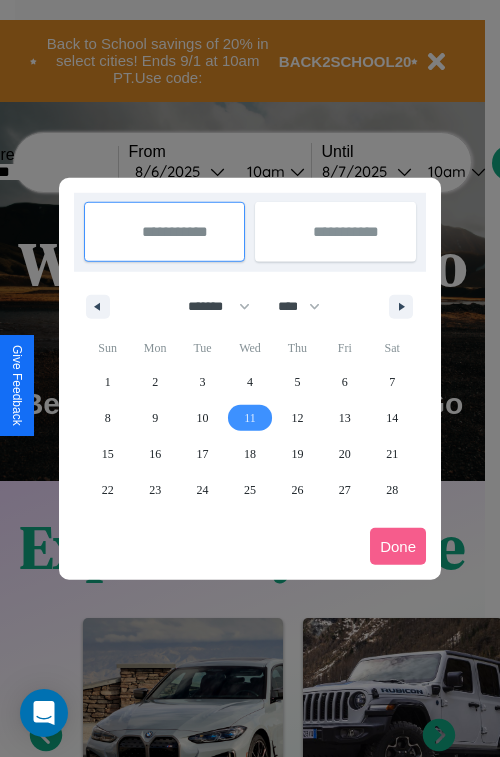 click on "11" at bounding box center [250, 418] 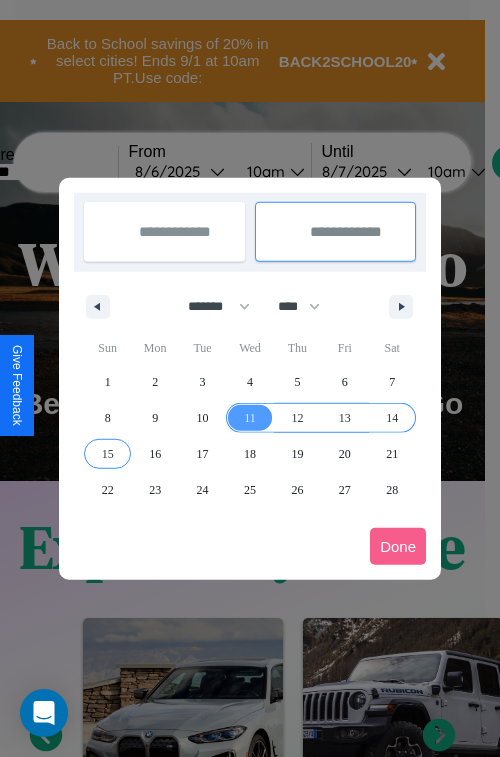click on "15" at bounding box center (108, 454) 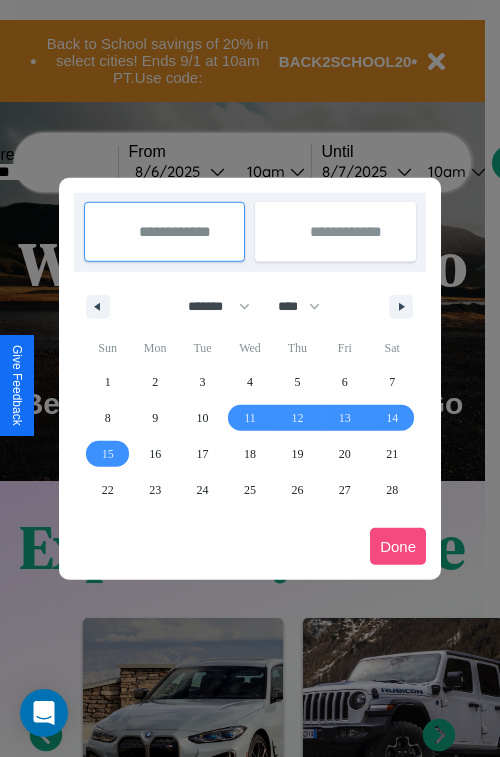 click on "Done" at bounding box center [398, 546] 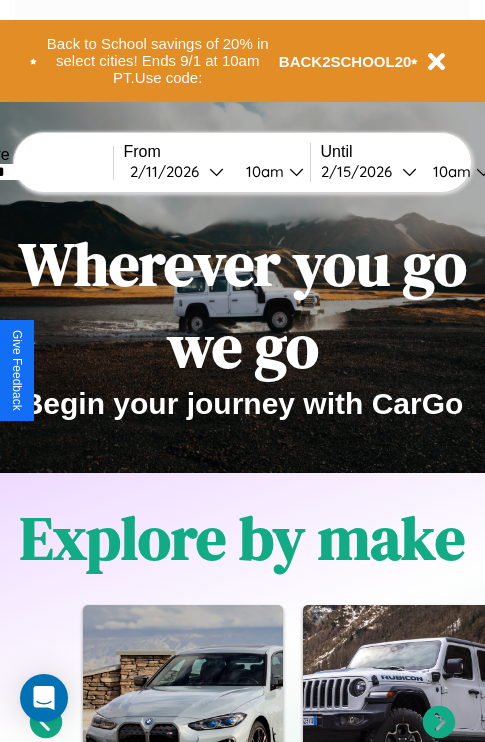 scroll, scrollTop: 0, scrollLeft: 73, axis: horizontal 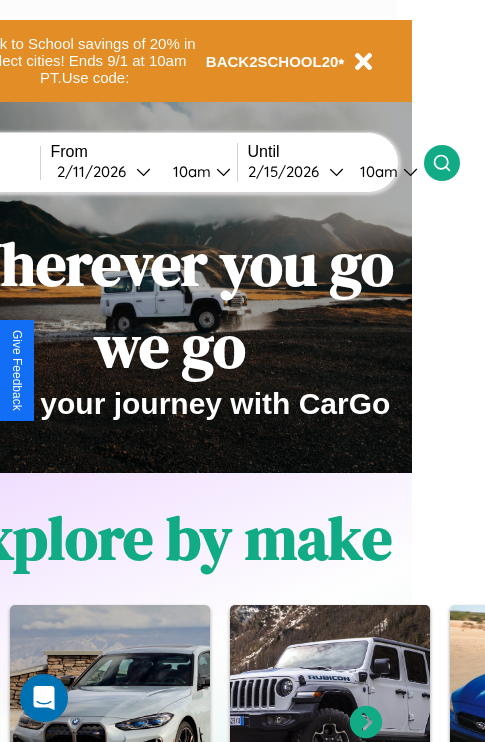 click 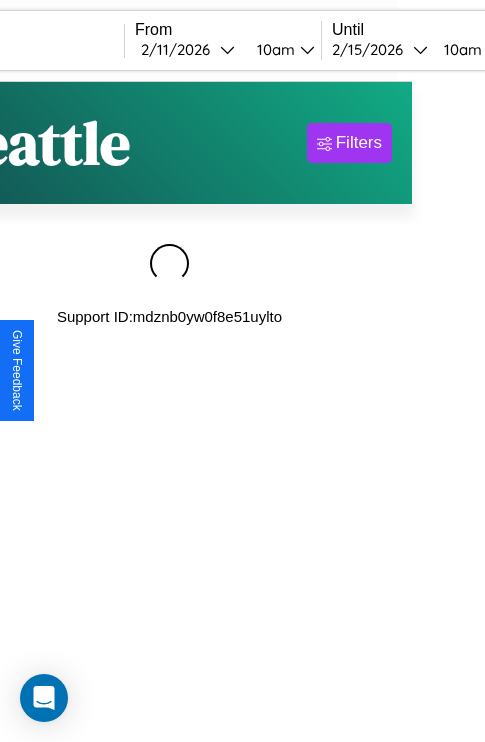 scroll, scrollTop: 0, scrollLeft: 0, axis: both 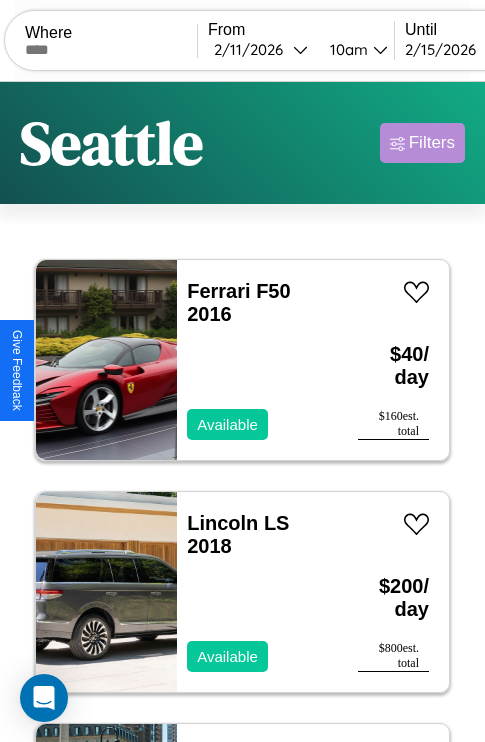 click on "Filters" at bounding box center [432, 143] 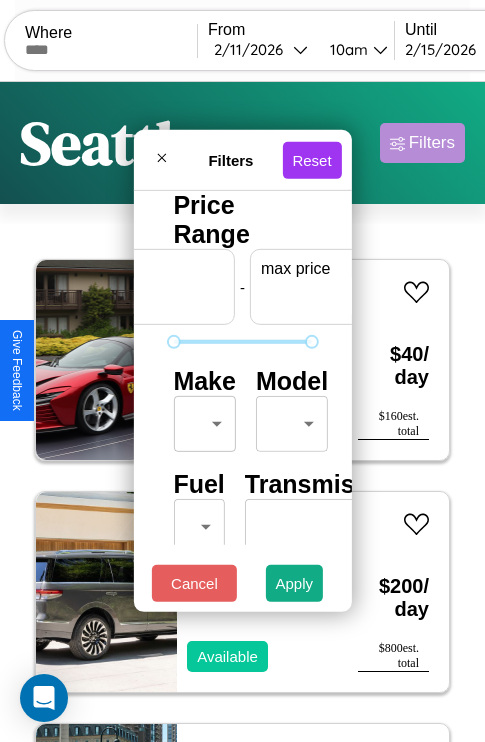 scroll, scrollTop: 0, scrollLeft: 124, axis: horizontal 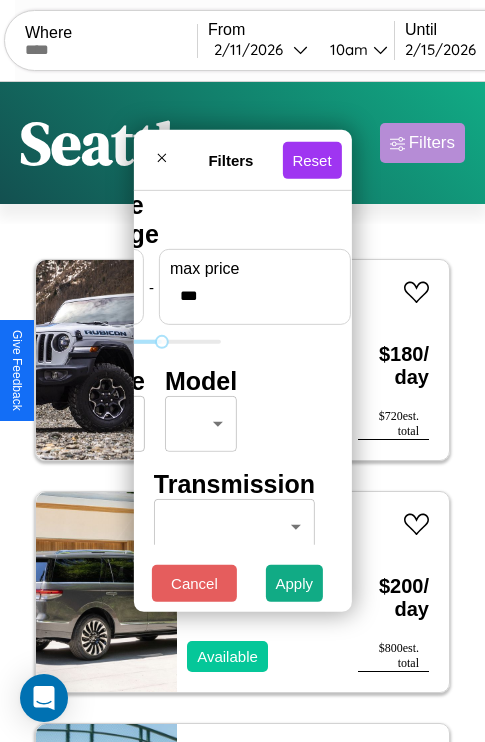 type on "***" 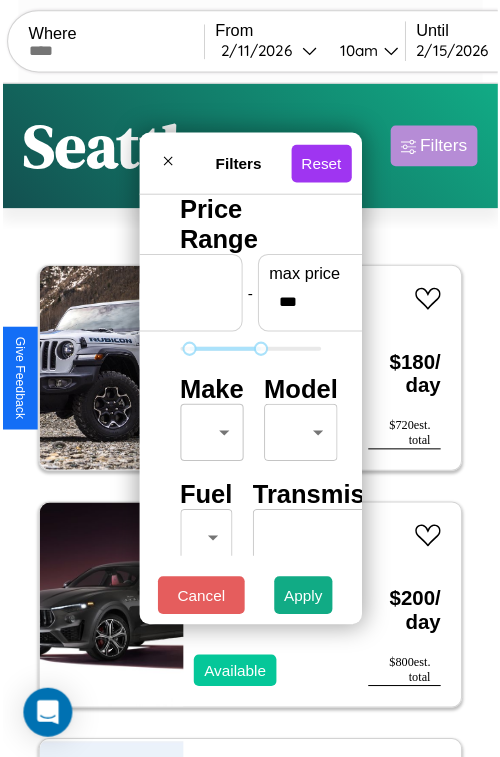 scroll, scrollTop: 59, scrollLeft: 0, axis: vertical 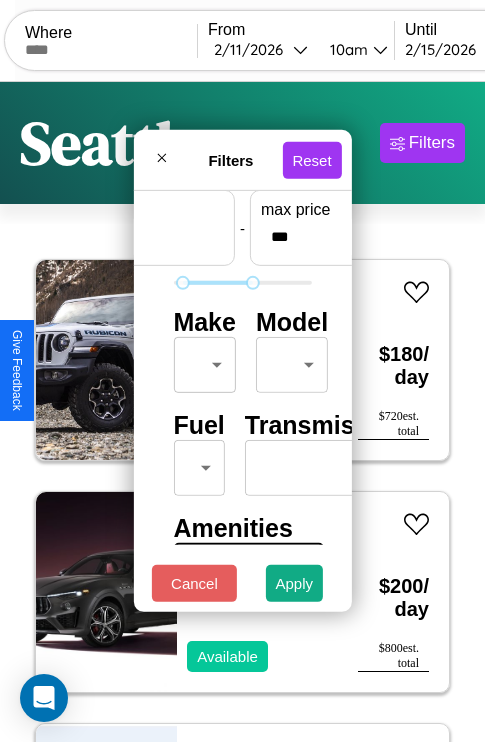 type on "**" 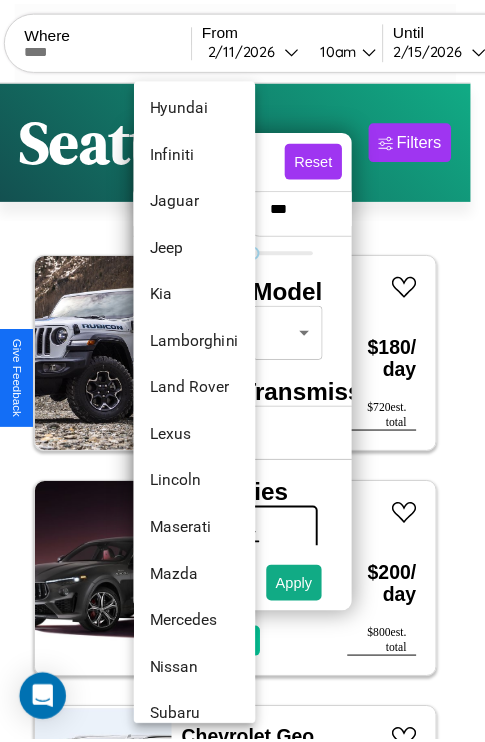 scroll, scrollTop: 902, scrollLeft: 0, axis: vertical 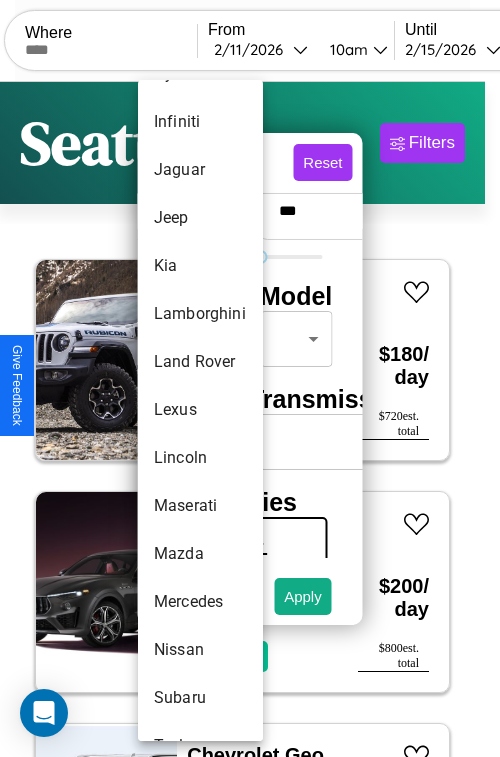 click on "Lexus" at bounding box center [200, 410] 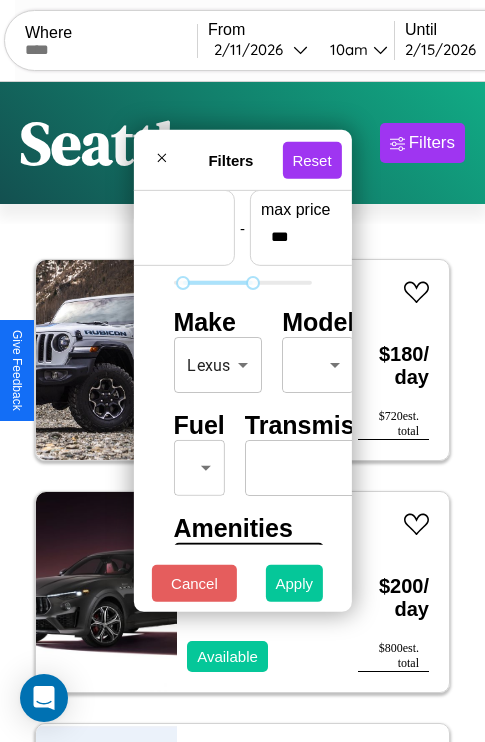click on "Apply" at bounding box center (295, 583) 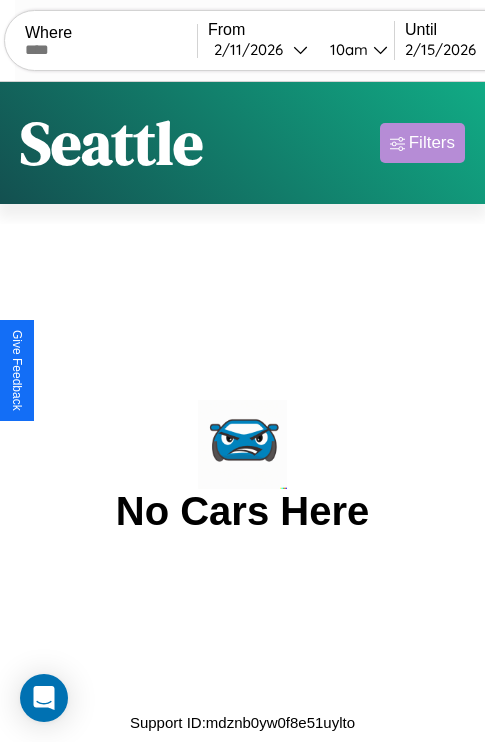 click on "Filters" at bounding box center (432, 143) 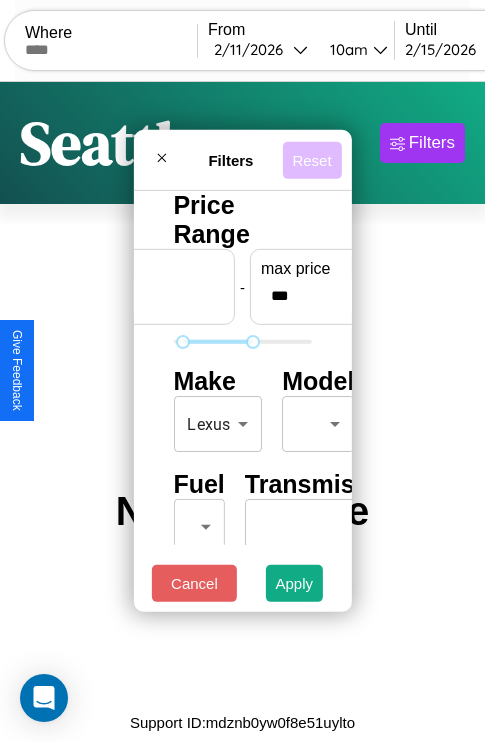 click on "Reset" at bounding box center [311, 159] 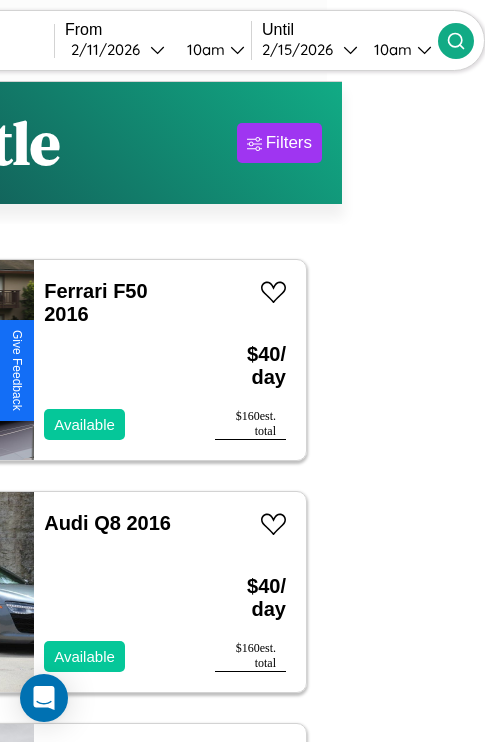 type on "*****" 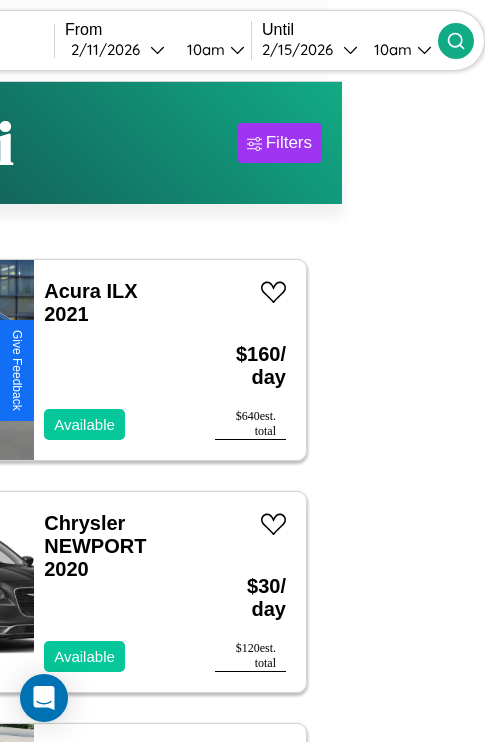 scroll, scrollTop: 61, scrollLeft: 86, axis: both 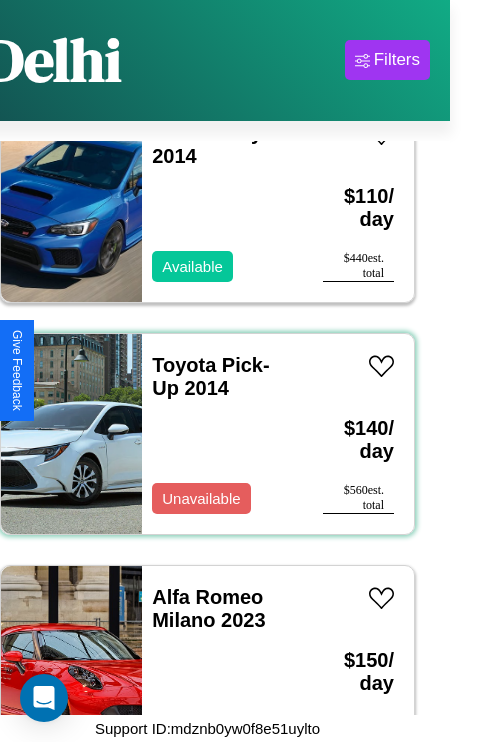 click on "Toyota   Pick-Up   2014 Unavailable" at bounding box center [222, 434] 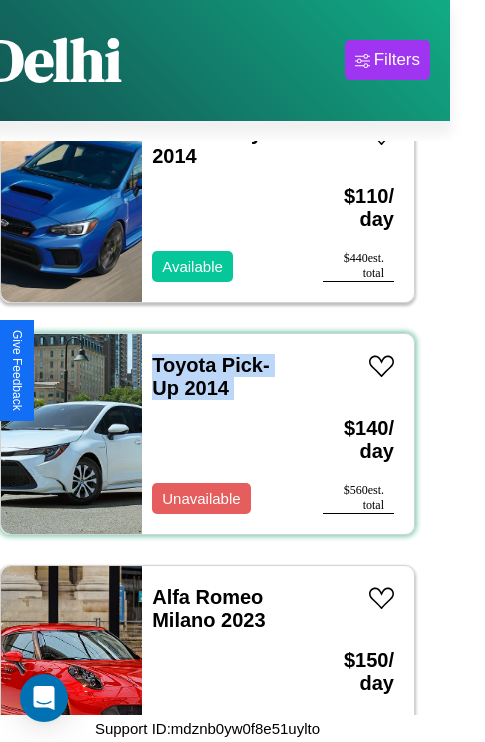 click on "Toyota   Pick-Up   2014 Unavailable" at bounding box center (222, 434) 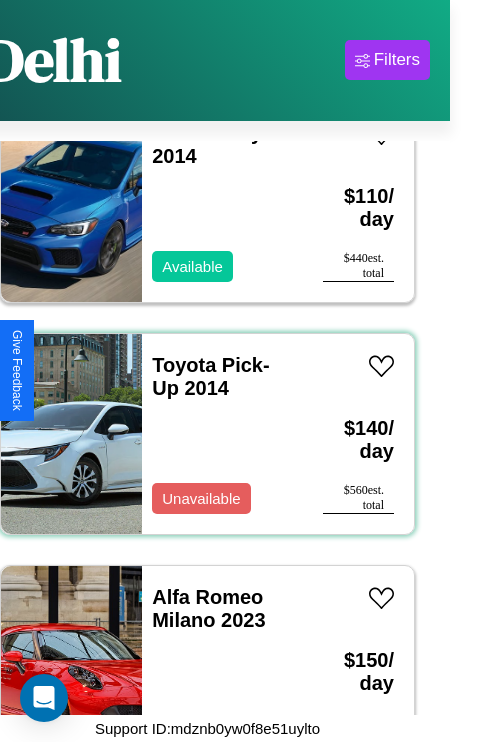click on "Toyota   Pick-Up   2014 Unavailable" at bounding box center (222, 434) 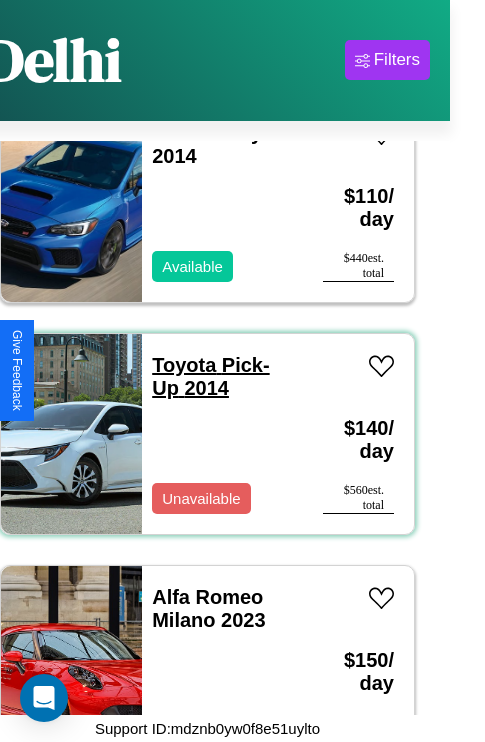 click on "Toyota   Pick-Up   2014" at bounding box center (210, 376) 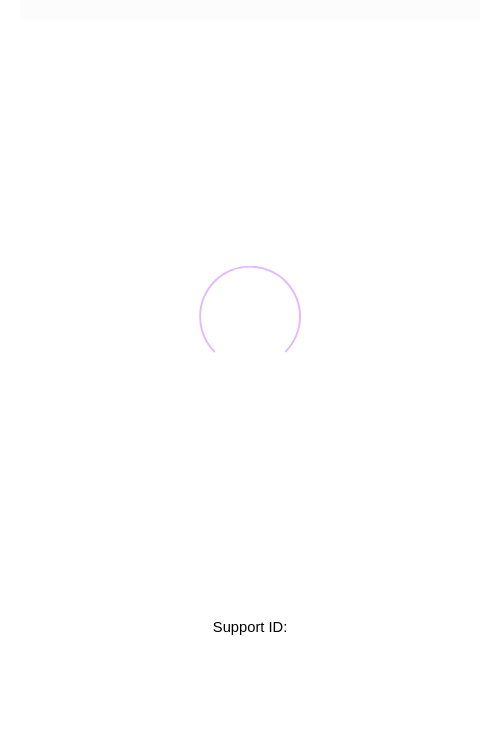 scroll, scrollTop: 0, scrollLeft: 0, axis: both 